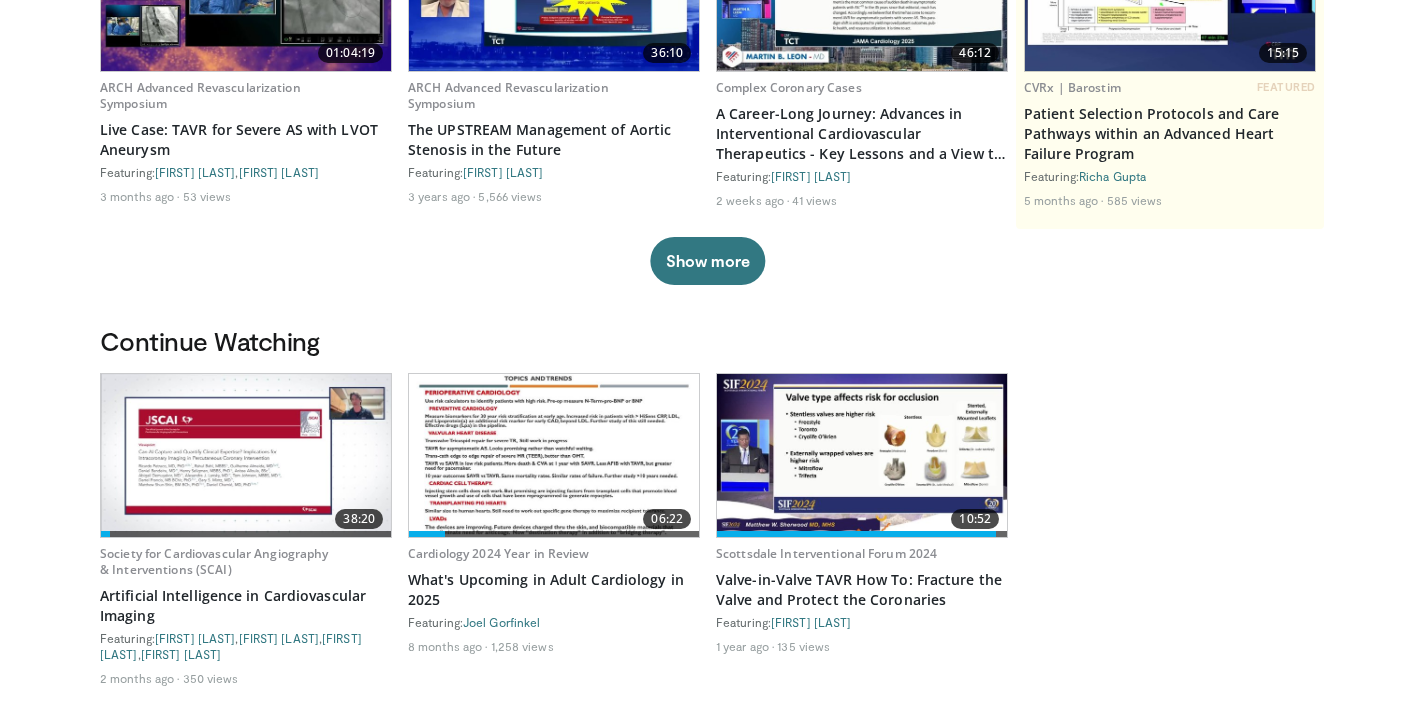 scroll, scrollTop: 0, scrollLeft: 0, axis: both 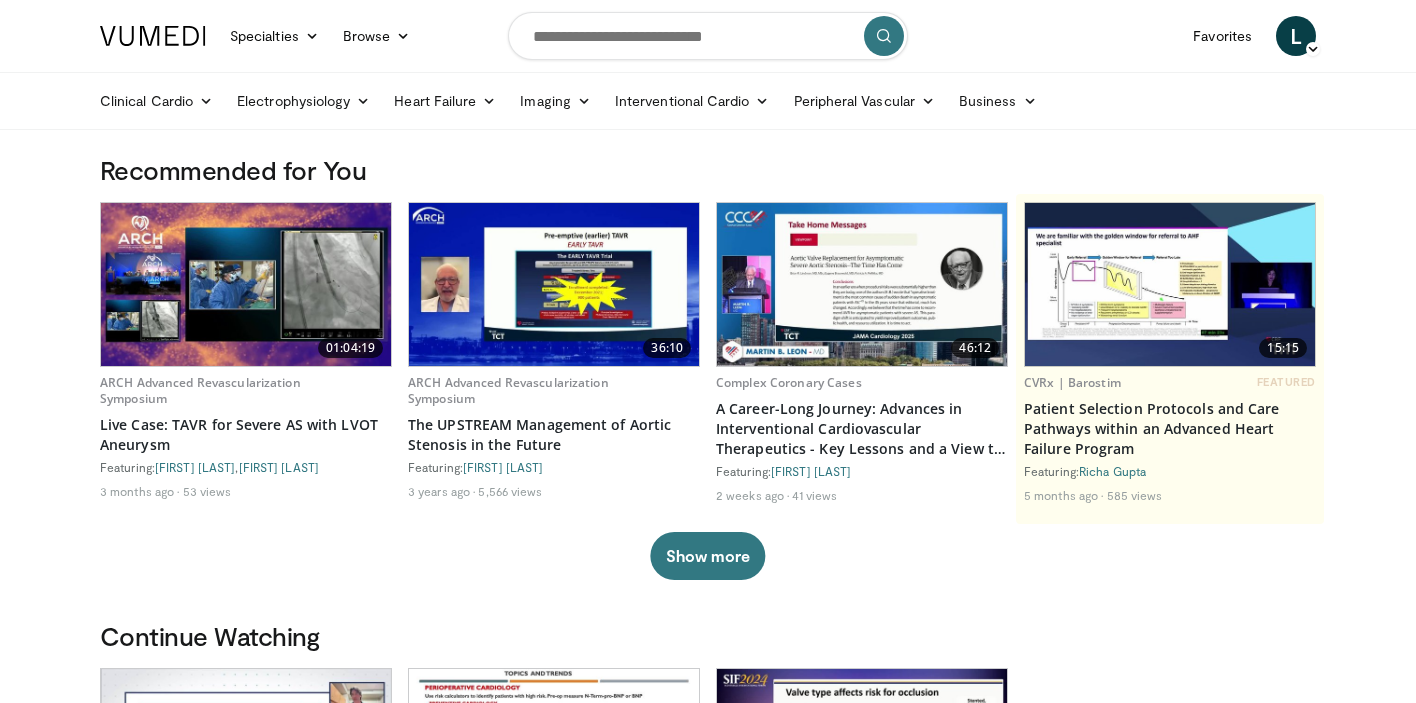 click at bounding box center [554, 284] 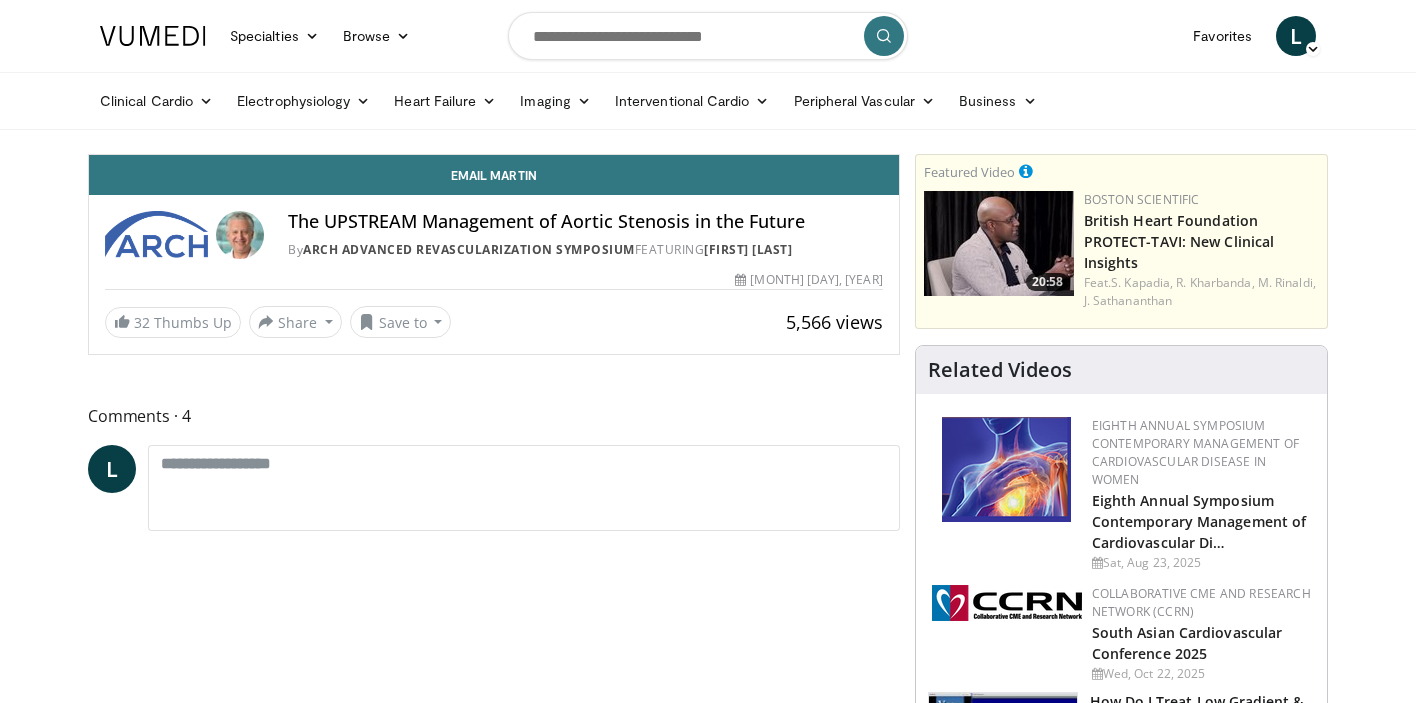scroll, scrollTop: 0, scrollLeft: 0, axis: both 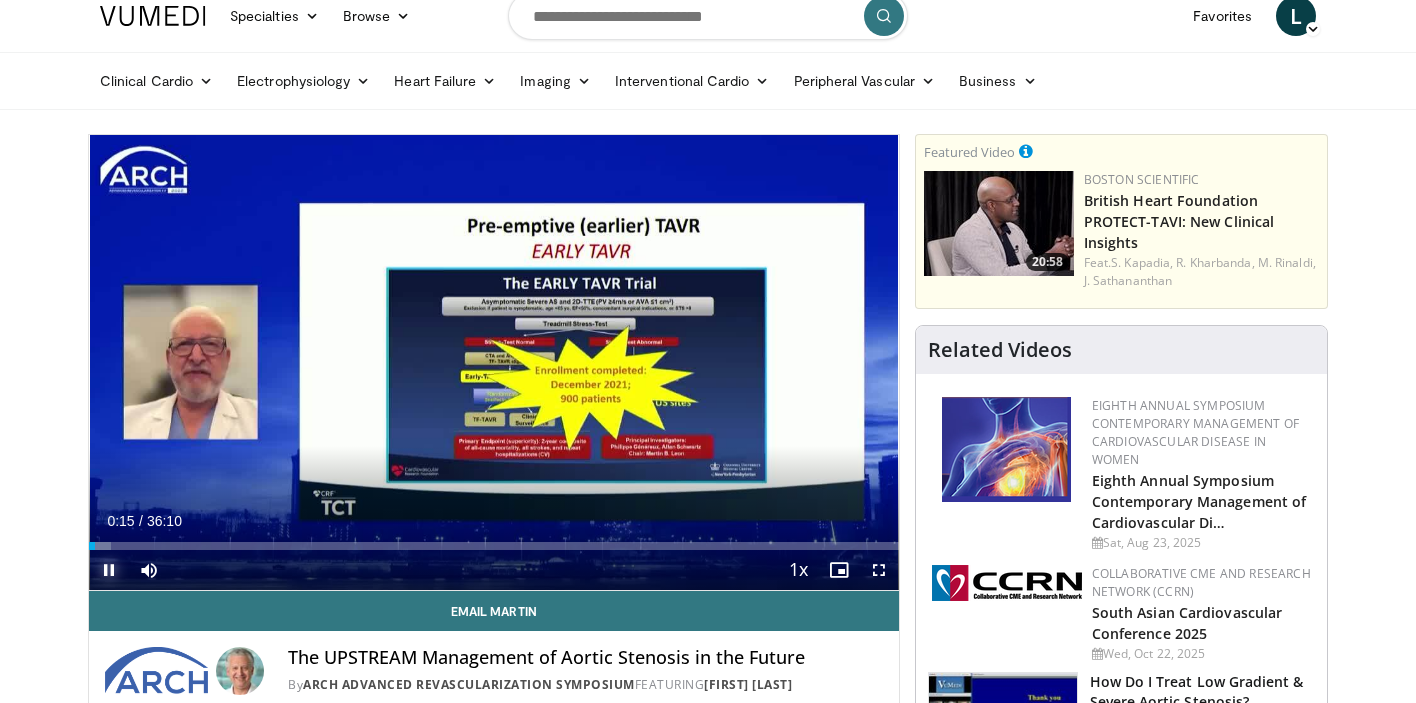 click at bounding box center (109, 570) 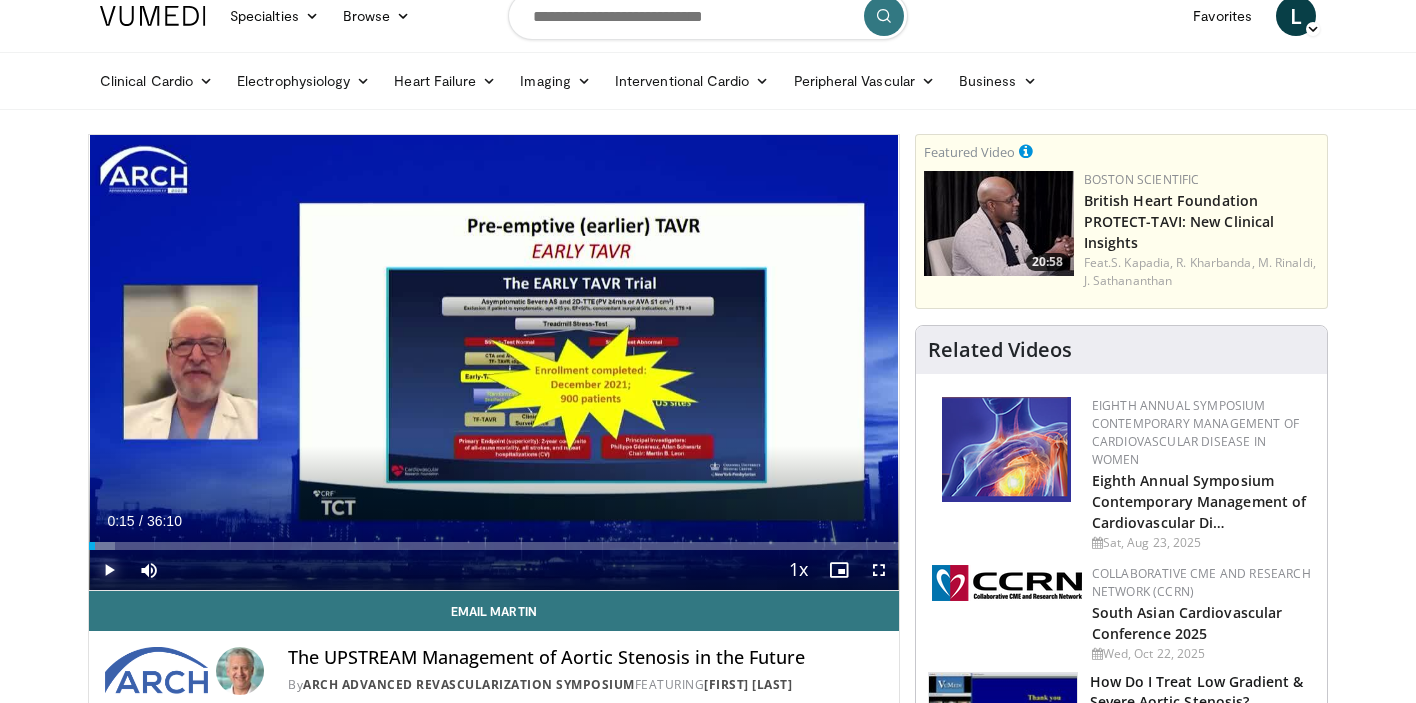 click at bounding box center [109, 570] 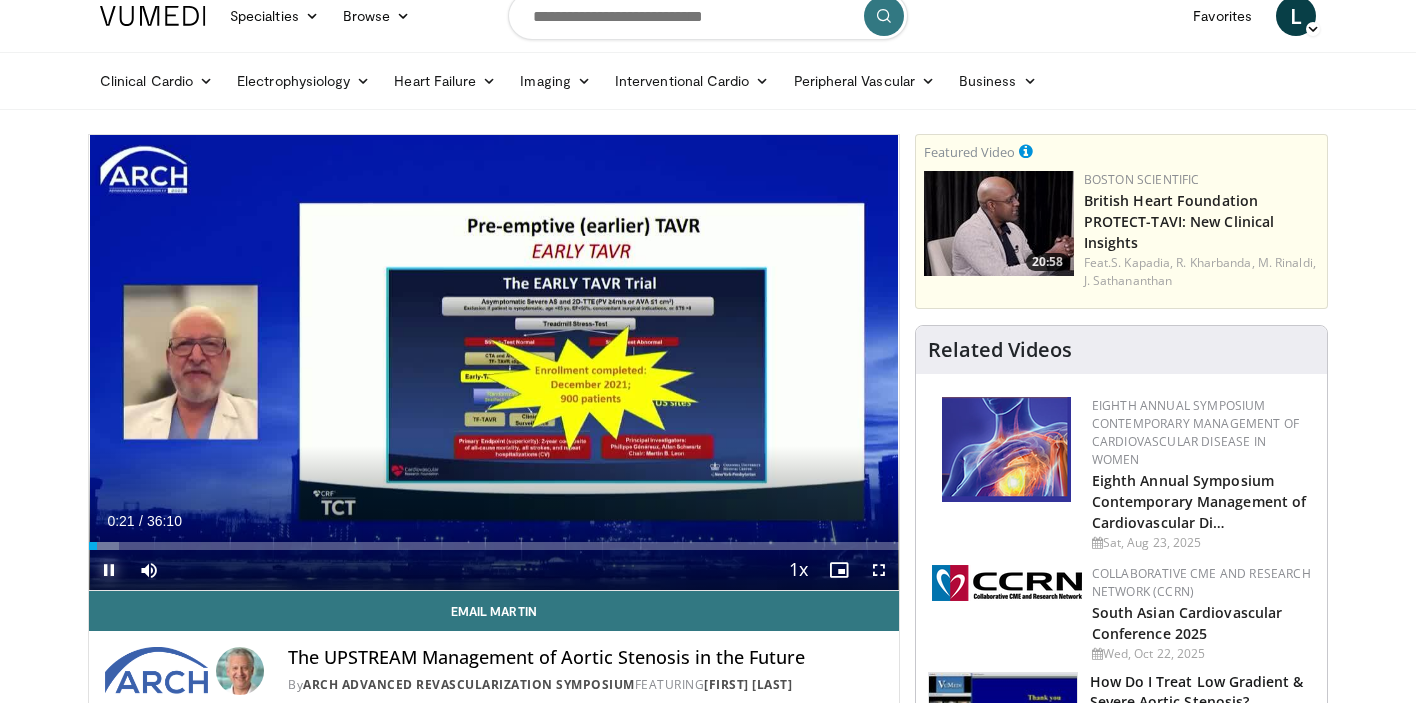click at bounding box center [109, 570] 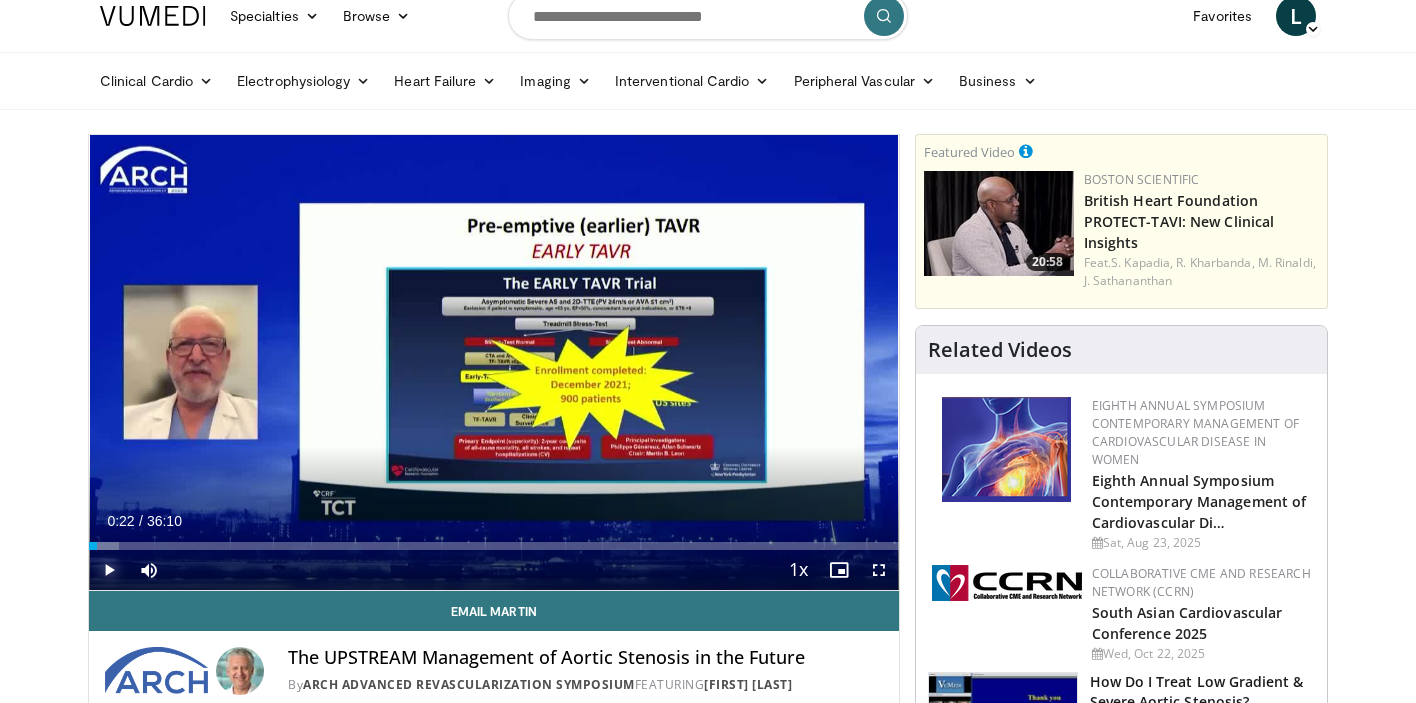 click at bounding box center [109, 570] 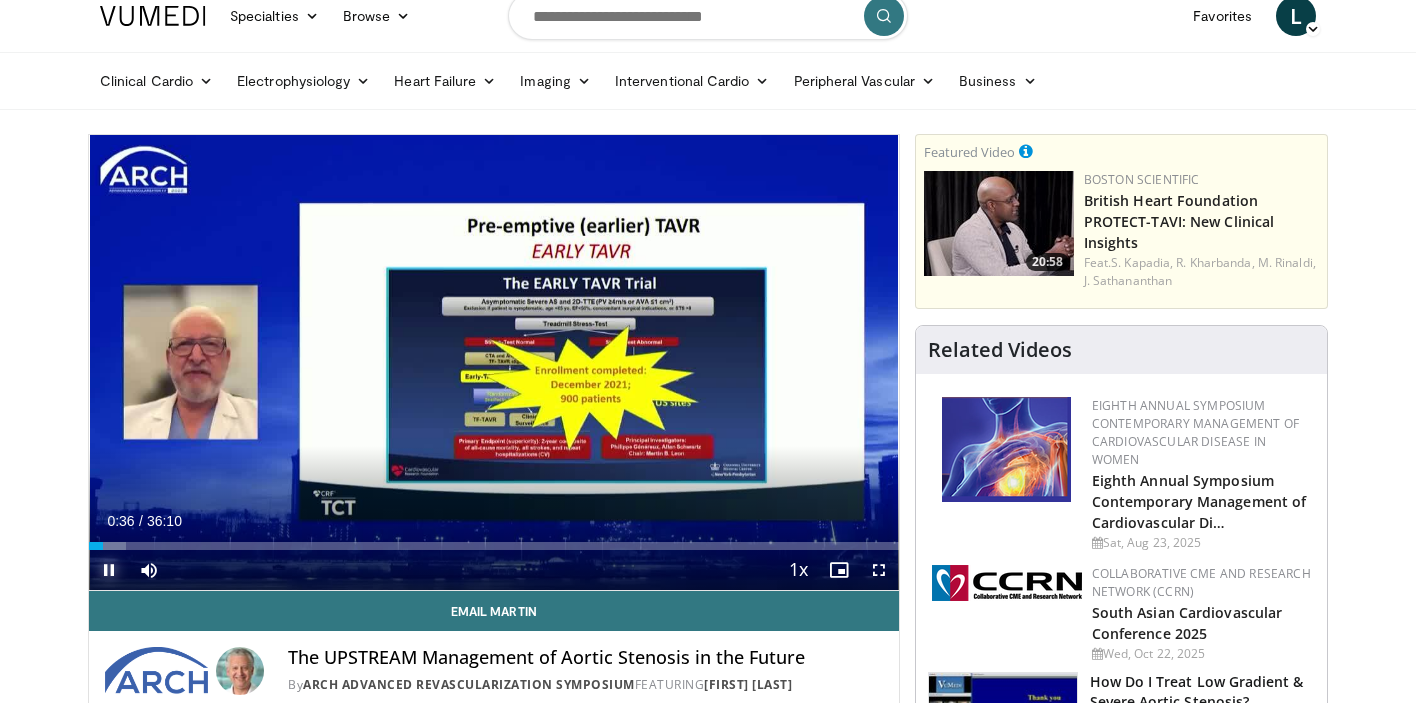 click at bounding box center (109, 570) 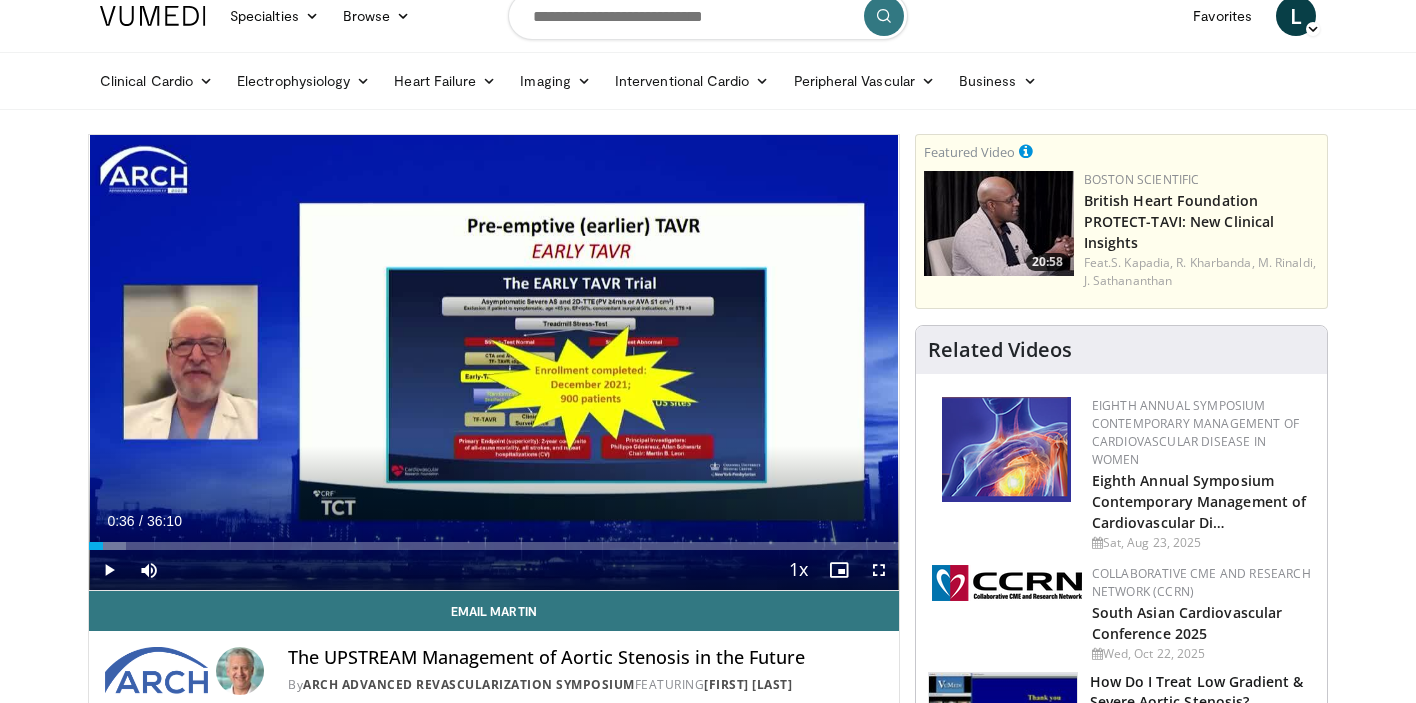 click on "10 seconds
Tap to unmute" at bounding box center [494, 362] 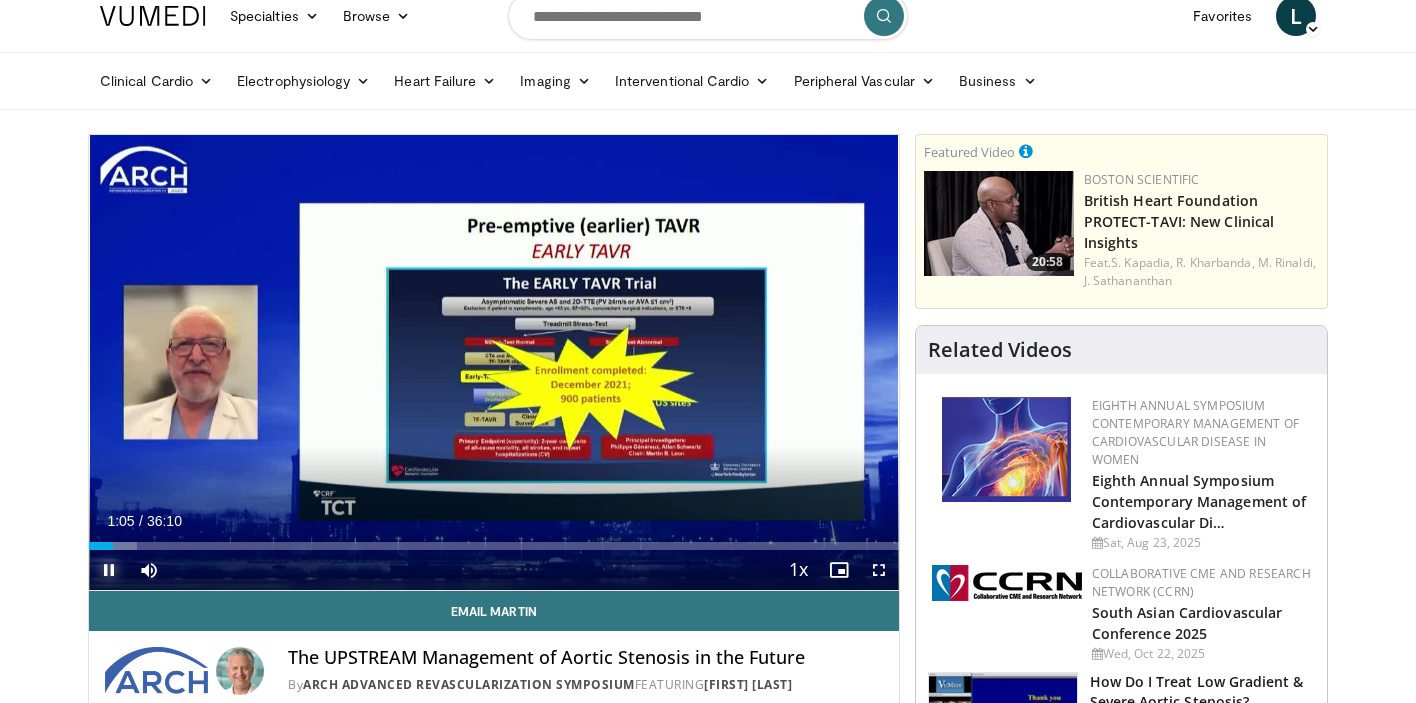 click at bounding box center [109, 570] 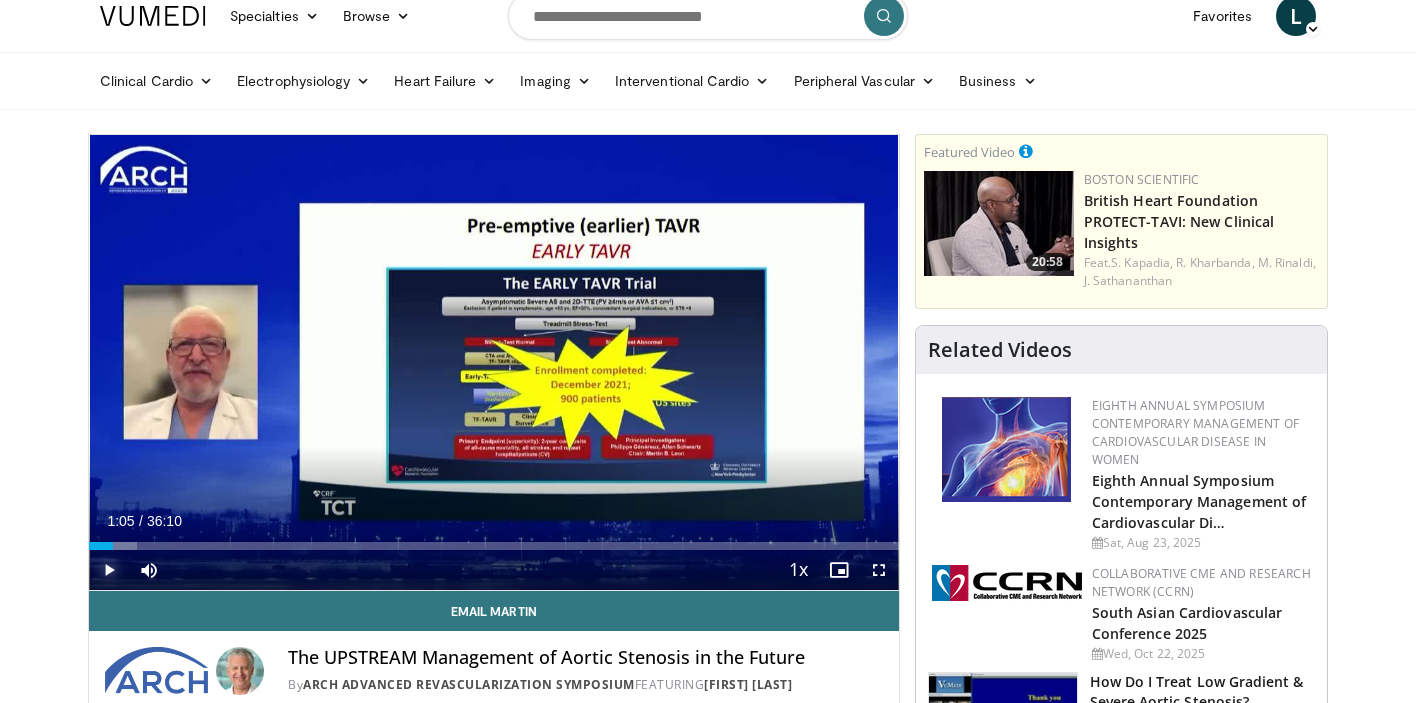 click at bounding box center [109, 570] 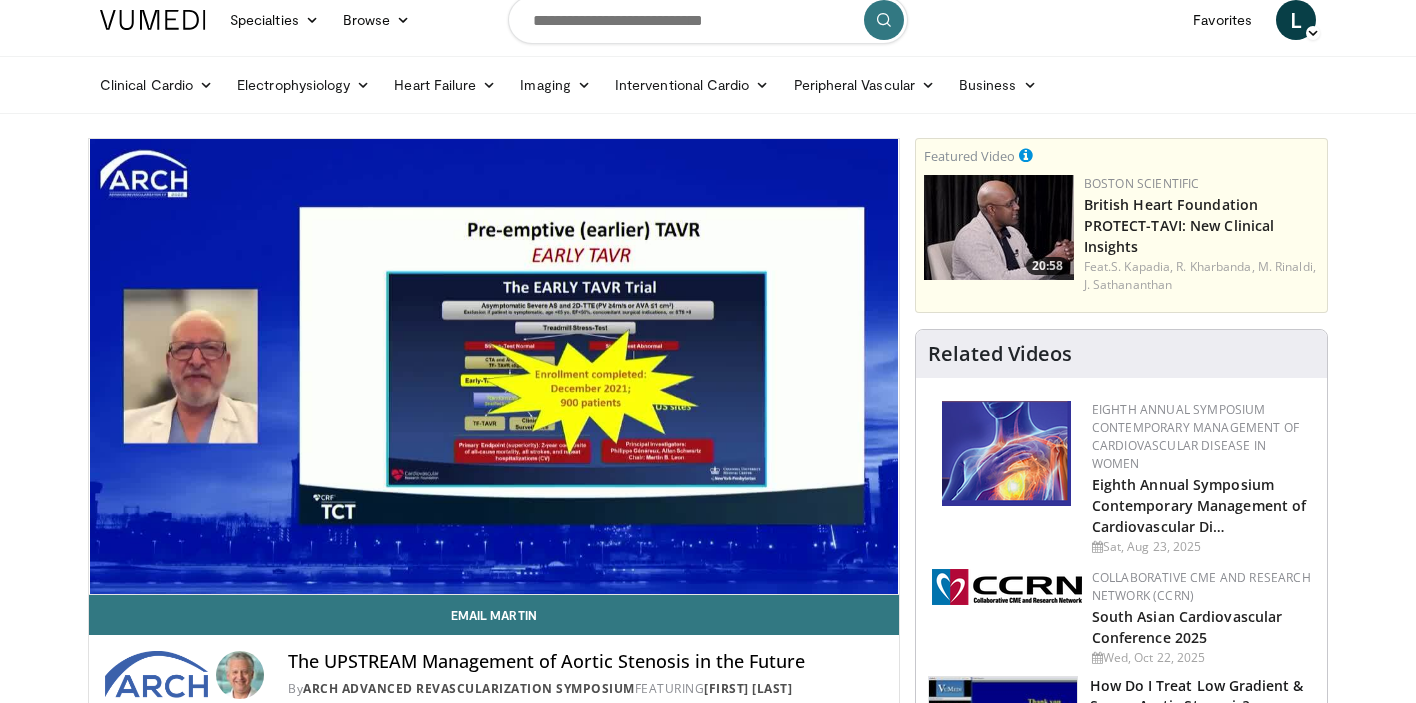 scroll, scrollTop: 0, scrollLeft: 0, axis: both 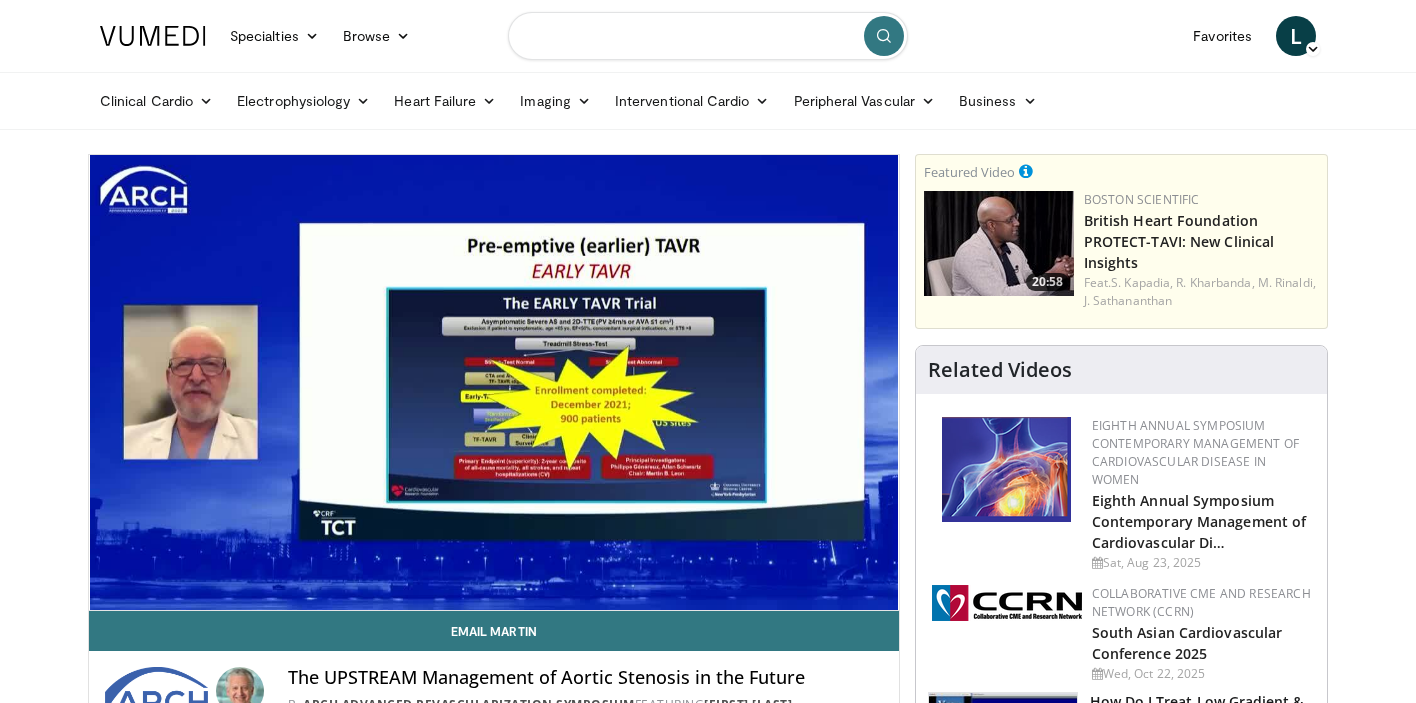 click at bounding box center (708, 36) 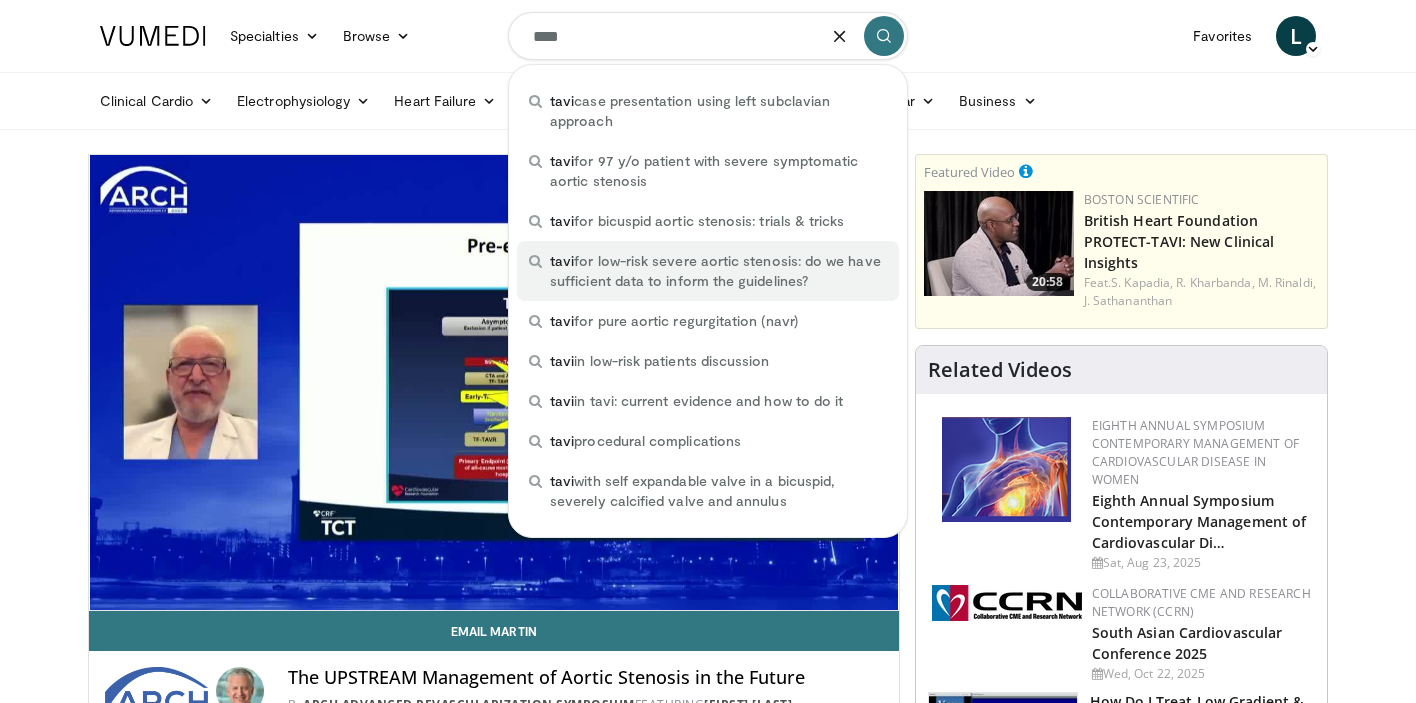 type on "****" 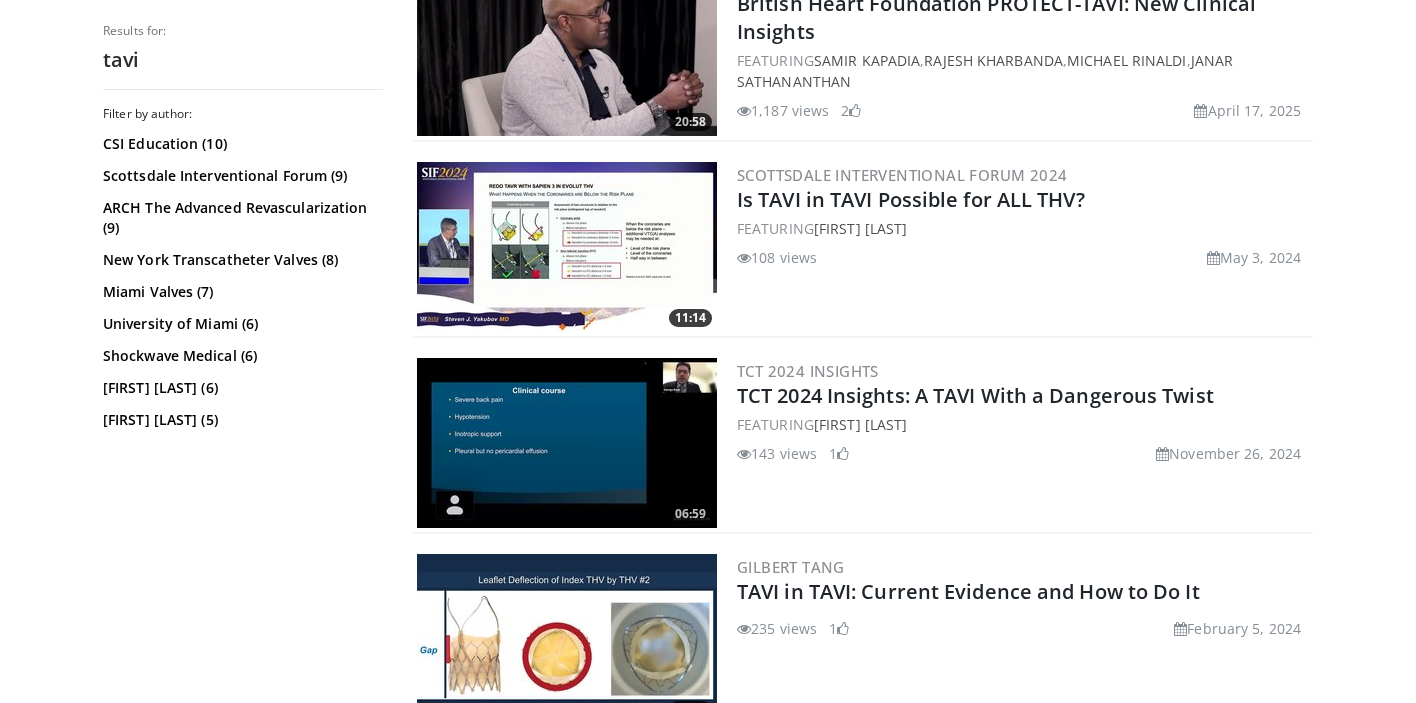 scroll, scrollTop: 0, scrollLeft: 0, axis: both 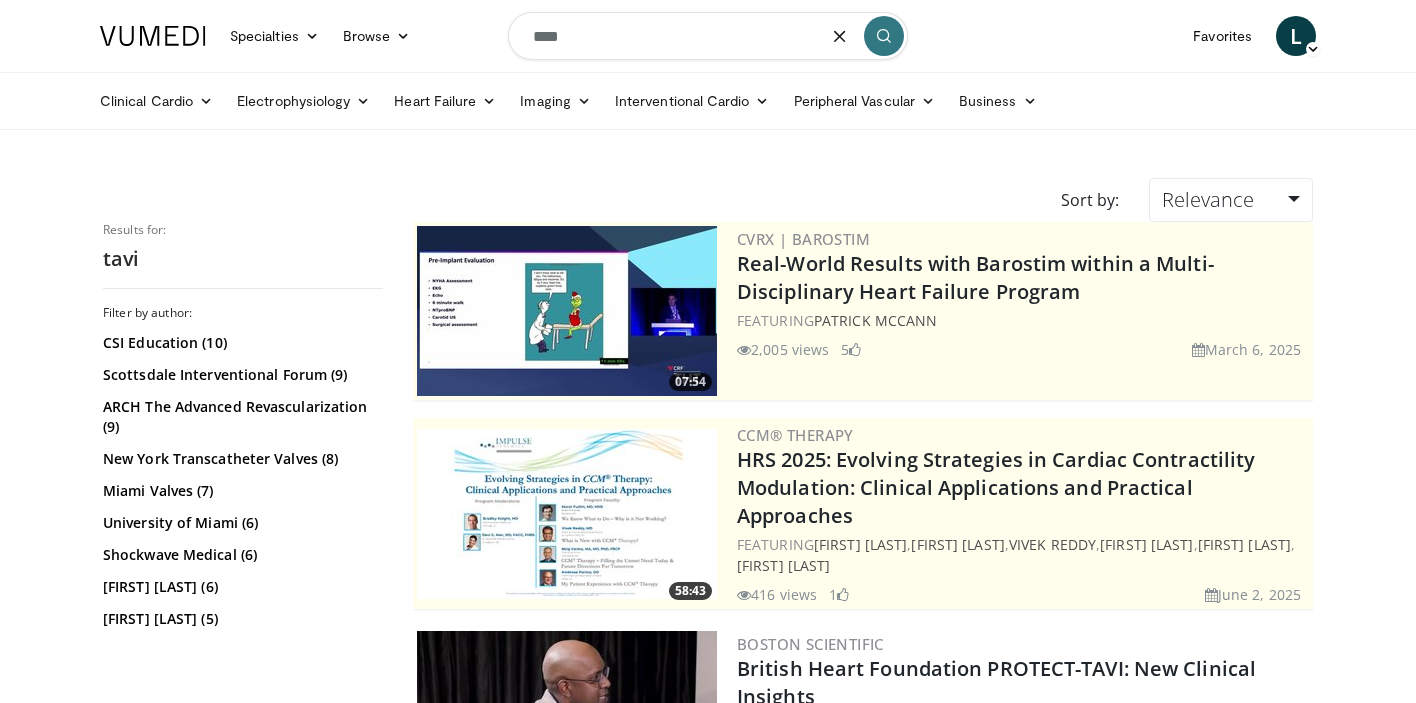 click on "****" at bounding box center (708, 36) 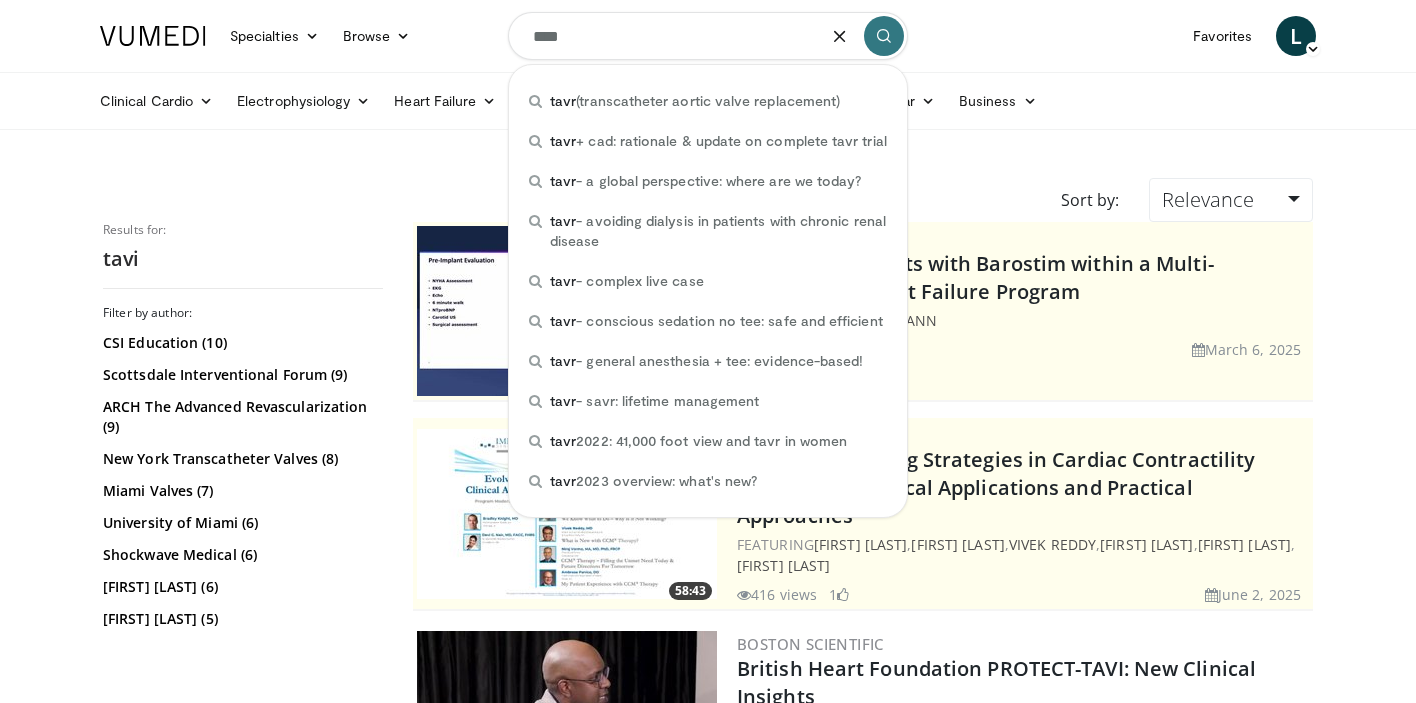 type on "****" 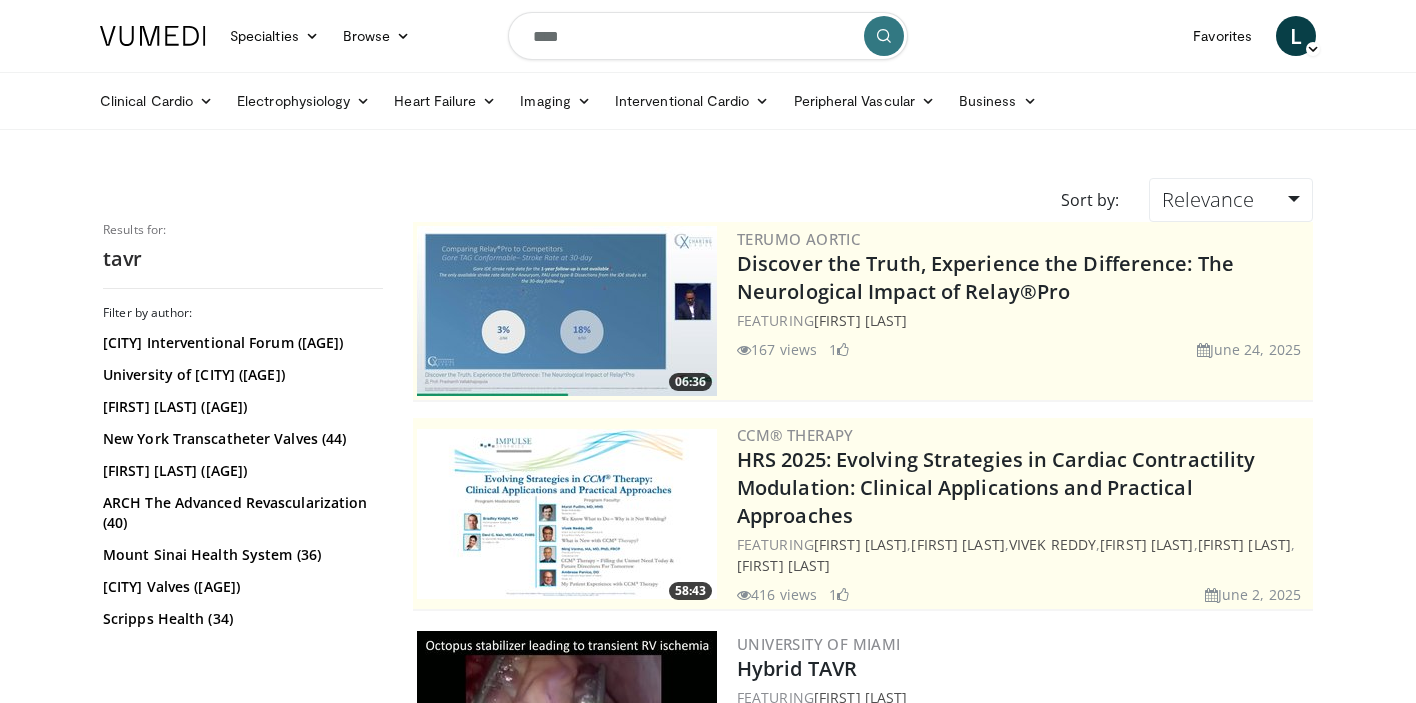 scroll, scrollTop: 0, scrollLeft: 0, axis: both 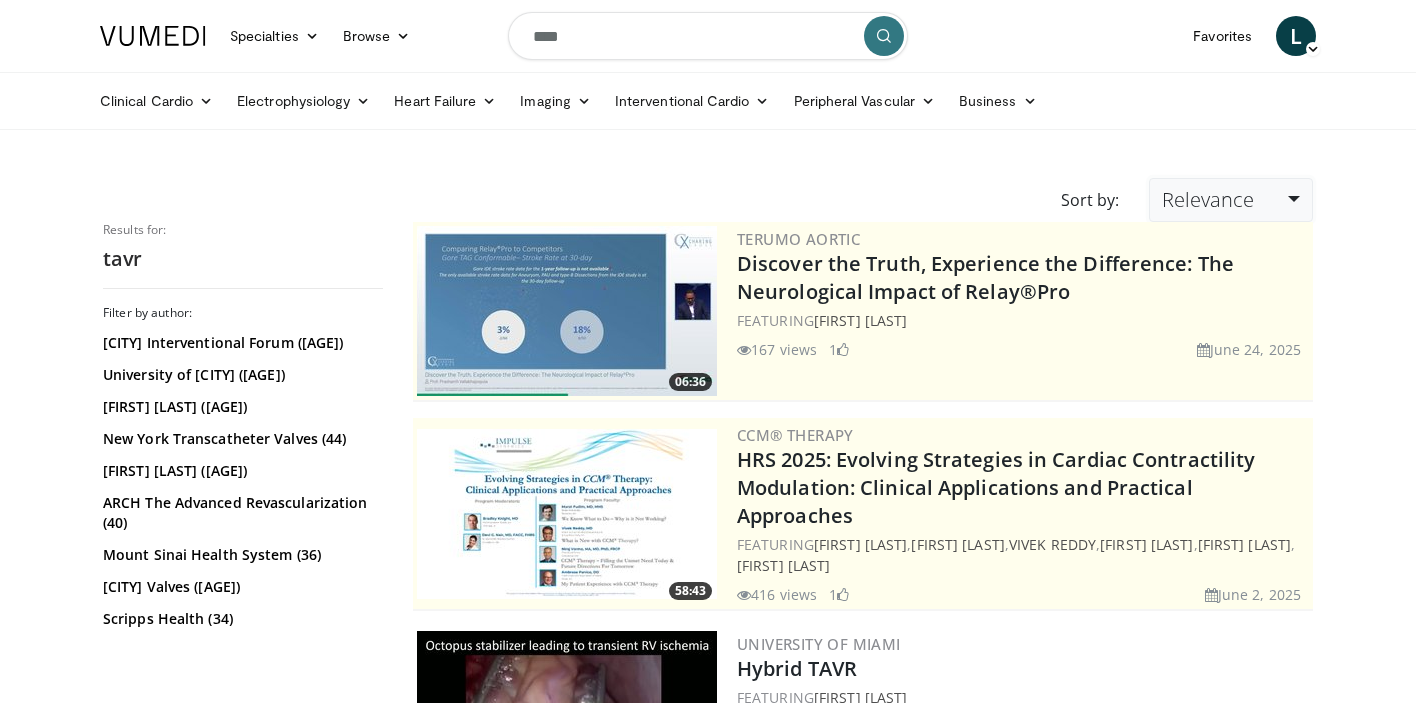 click on "Relevance" at bounding box center [1231, 200] 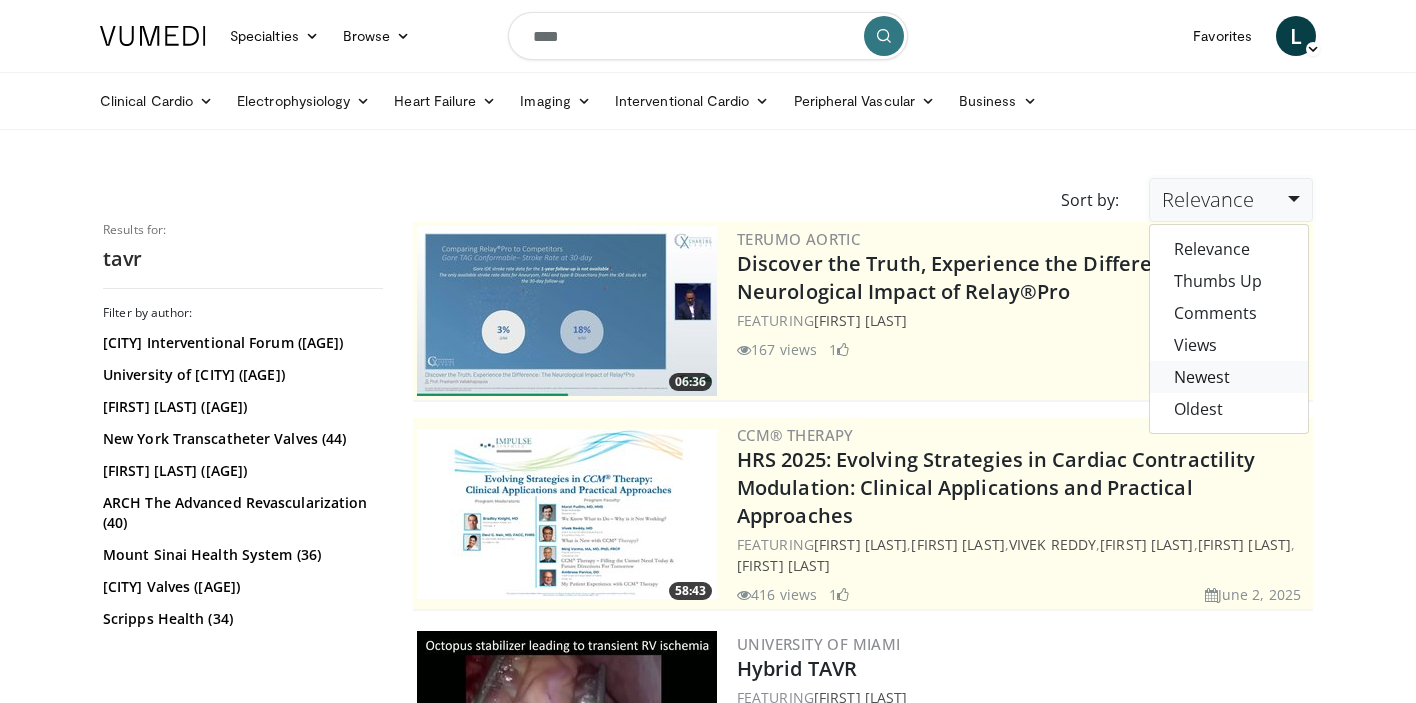 click on "Newest" at bounding box center [1229, 377] 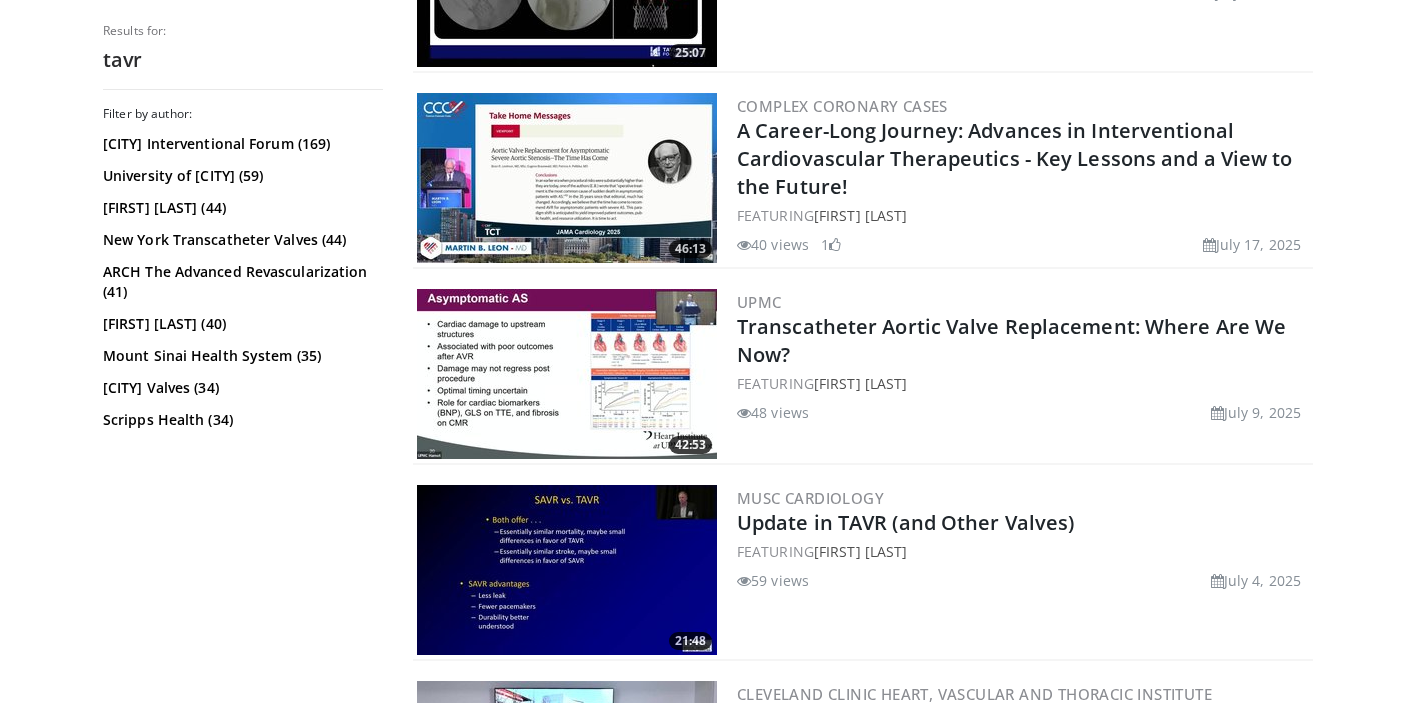 scroll, scrollTop: 920, scrollLeft: 0, axis: vertical 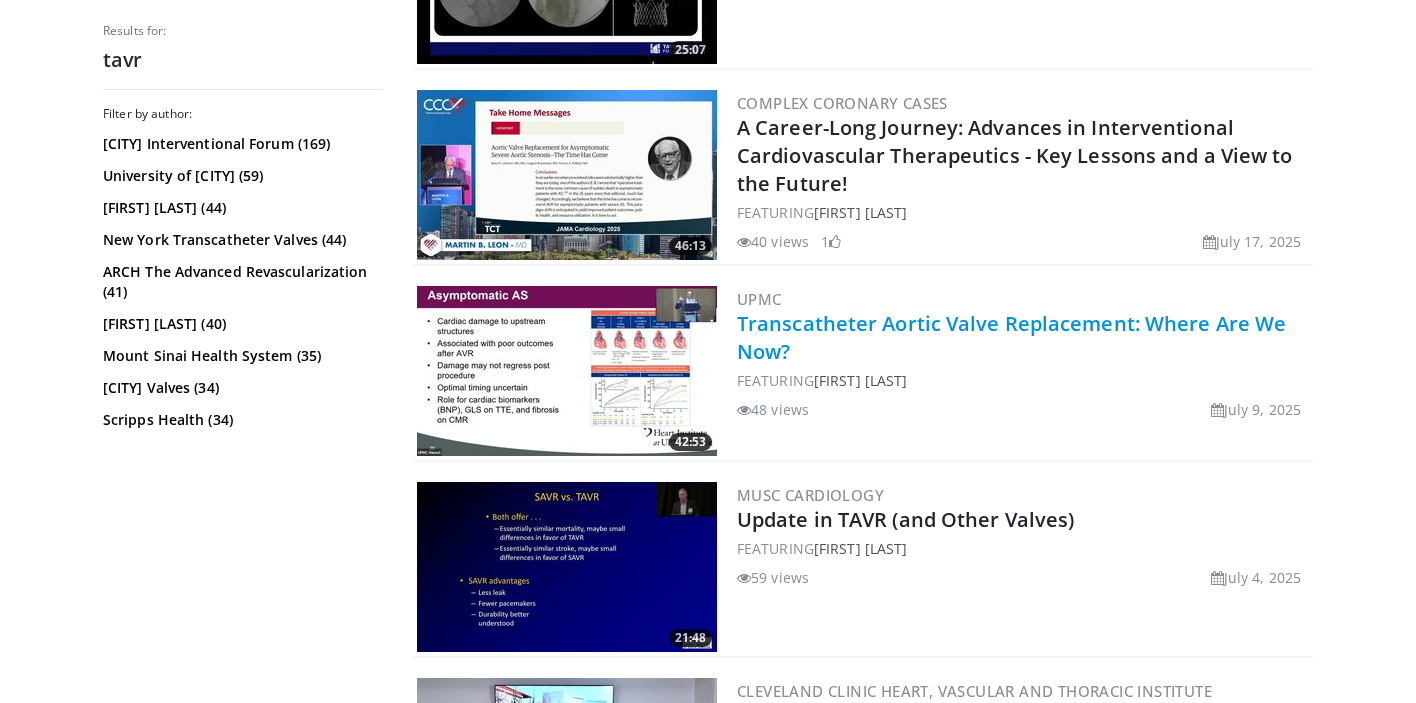 click on "Transcatheter Aortic Valve Replacement: Where Are We Now?" at bounding box center (1011, 337) 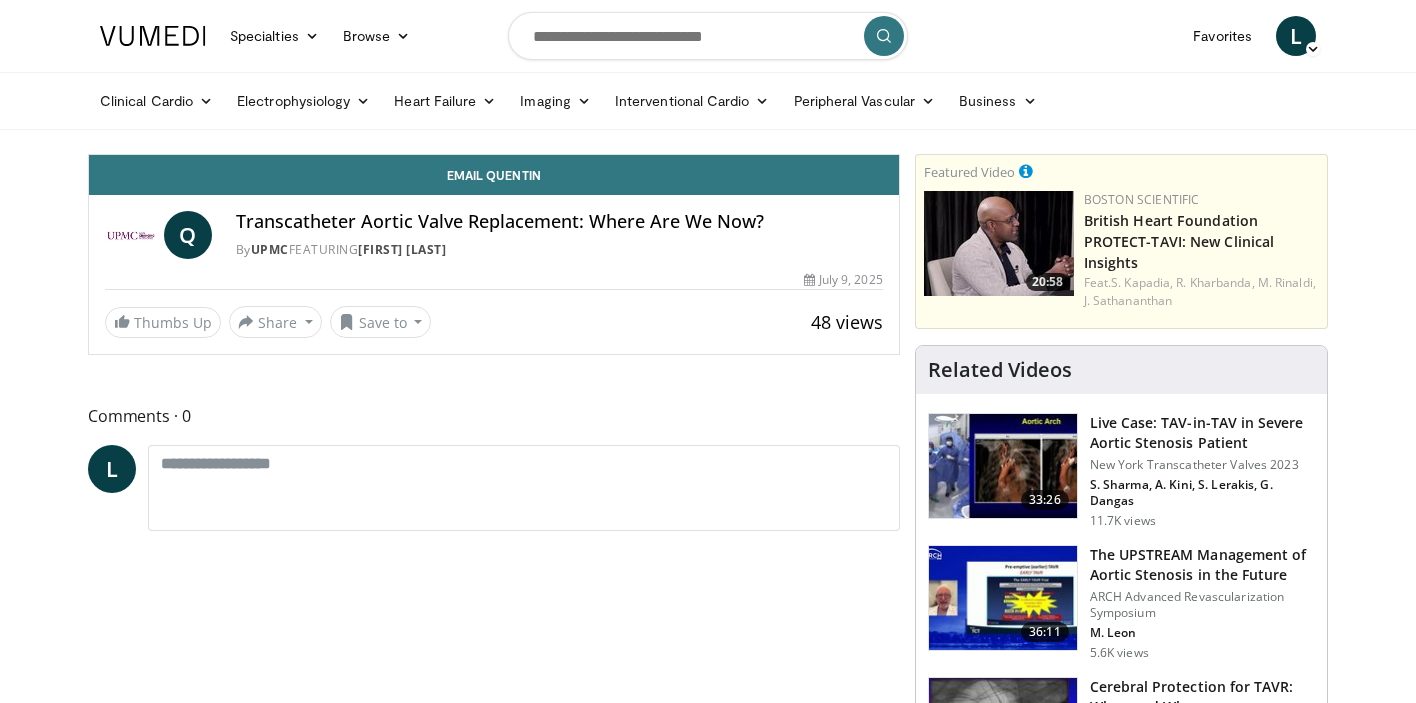 scroll, scrollTop: 0, scrollLeft: 0, axis: both 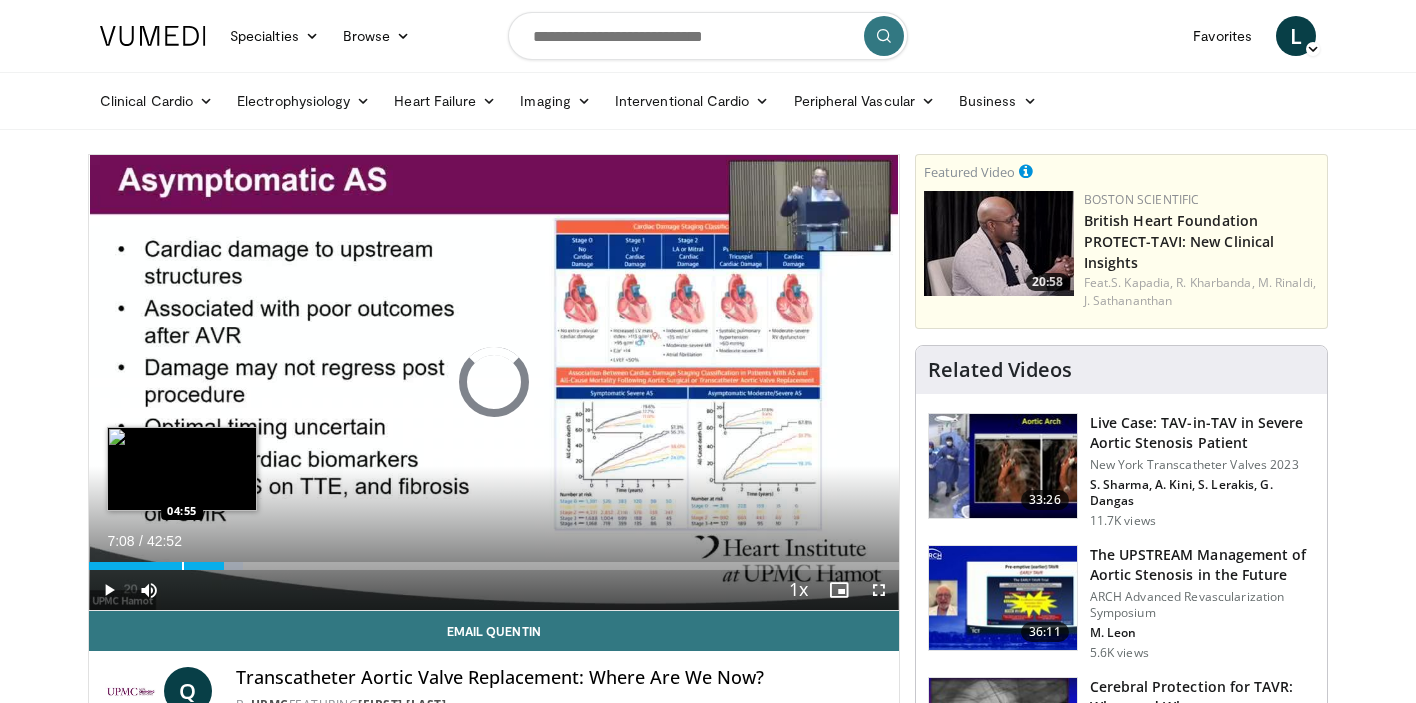 click at bounding box center (183, 566) 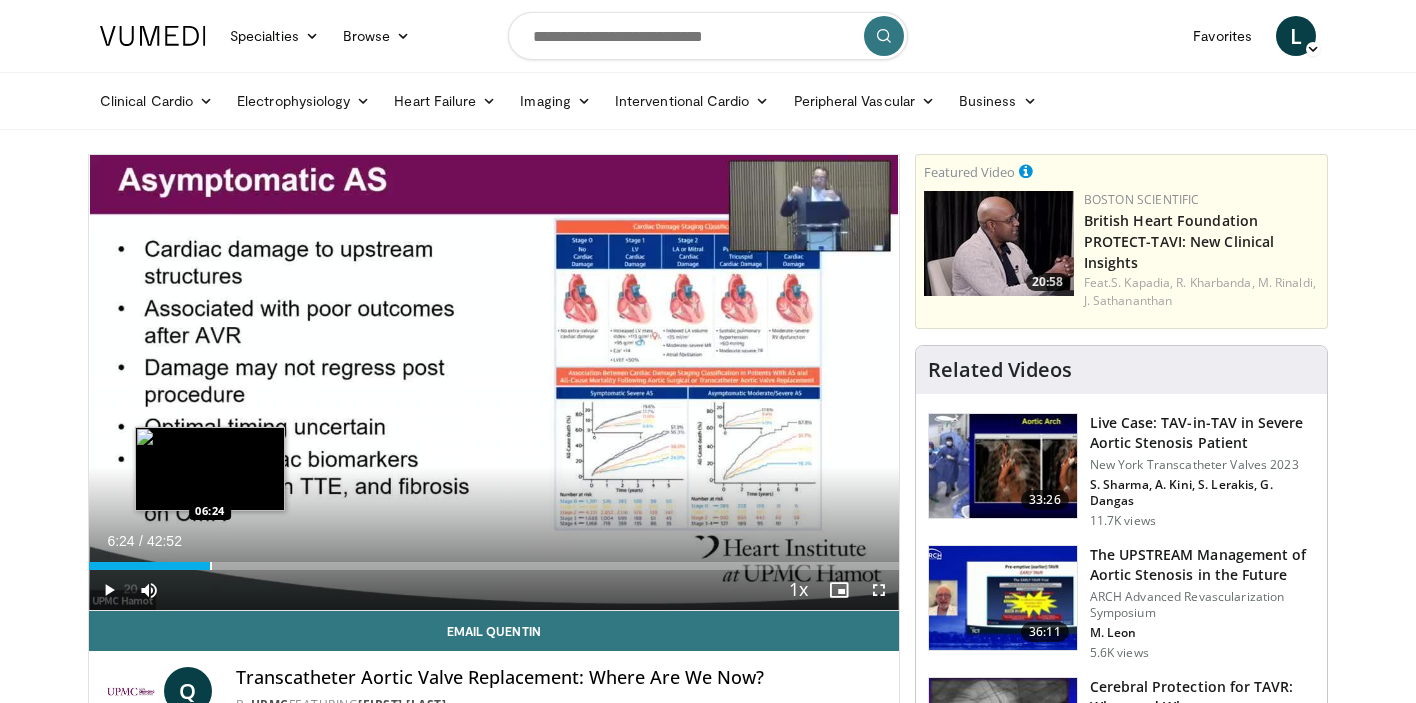 click at bounding box center (211, 566) 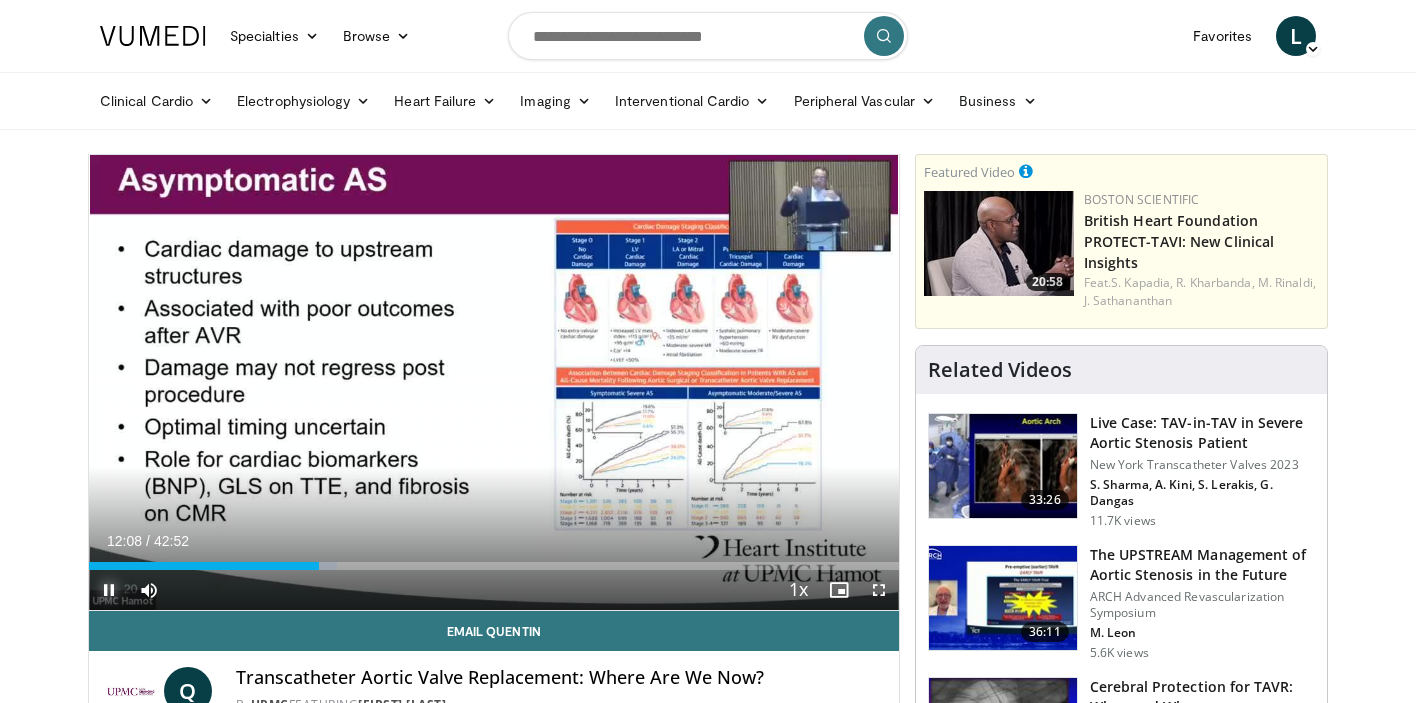 click at bounding box center [109, 590] 